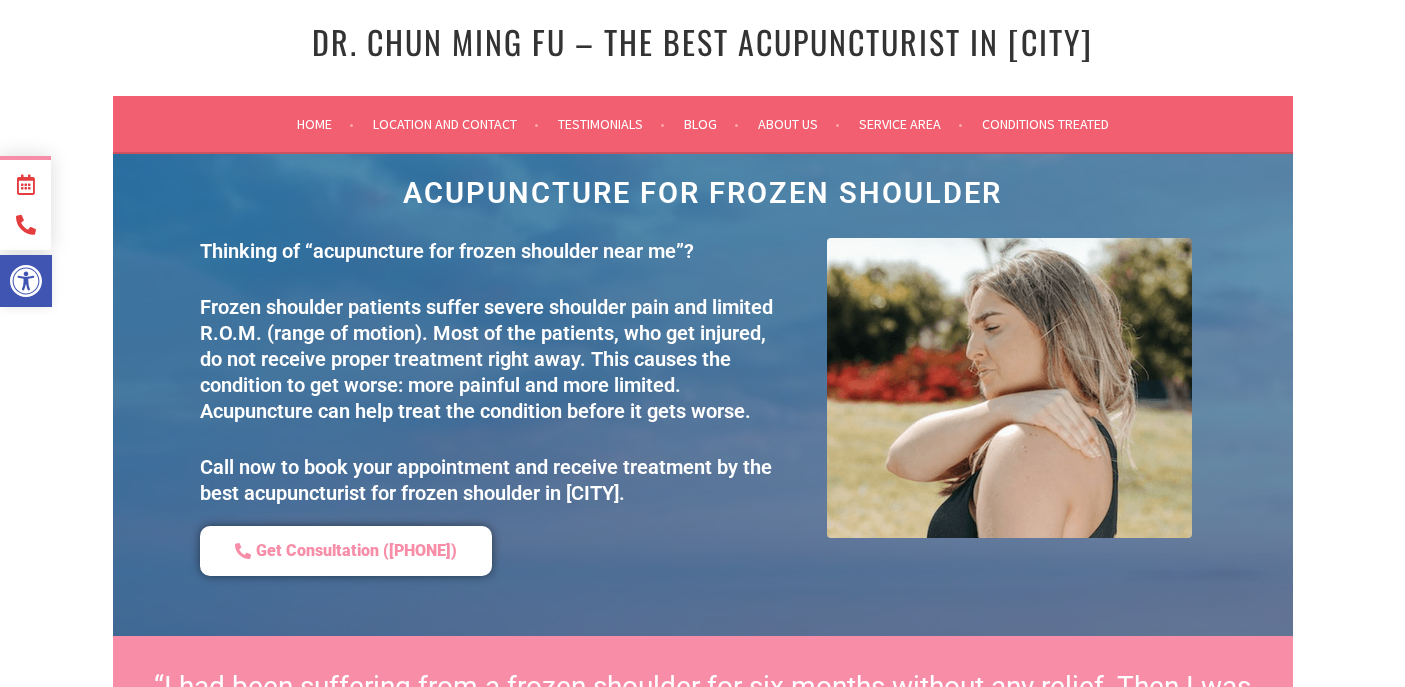 scroll, scrollTop: 0, scrollLeft: 0, axis: both 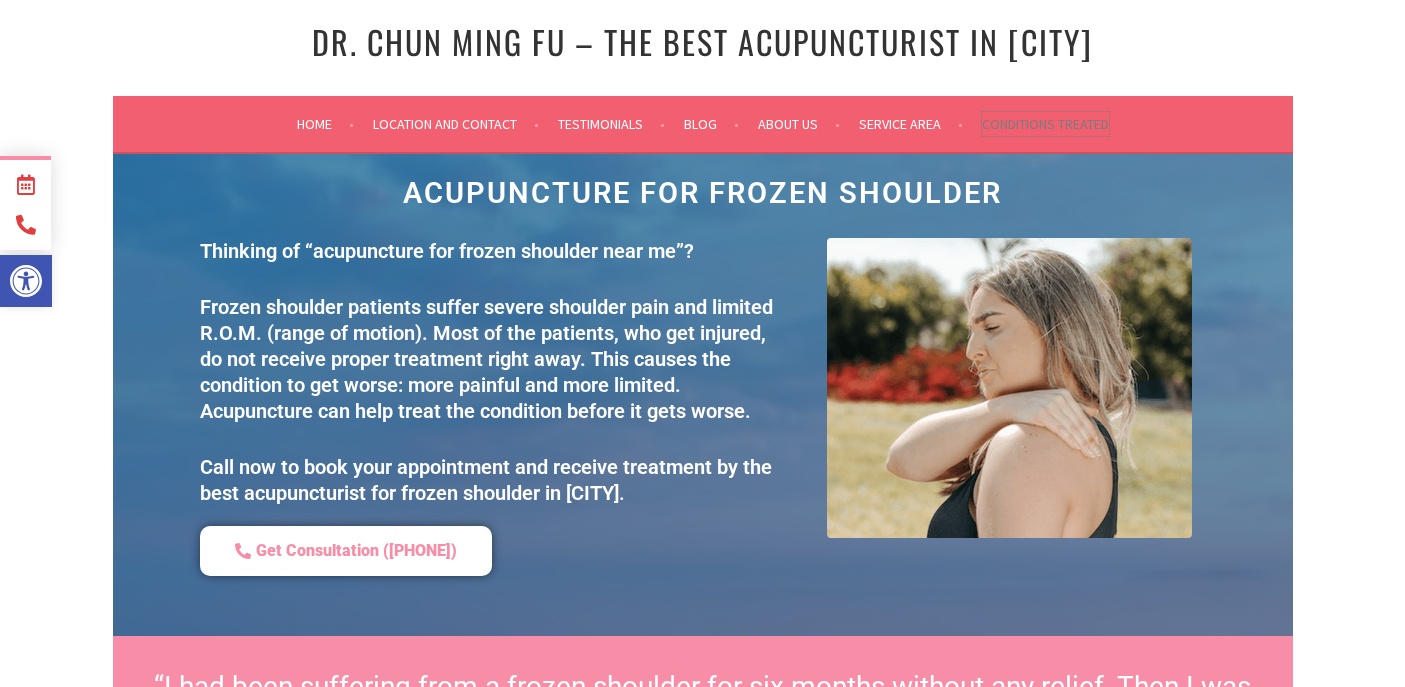 click on "Conditions Treated" at bounding box center (1045, 124) 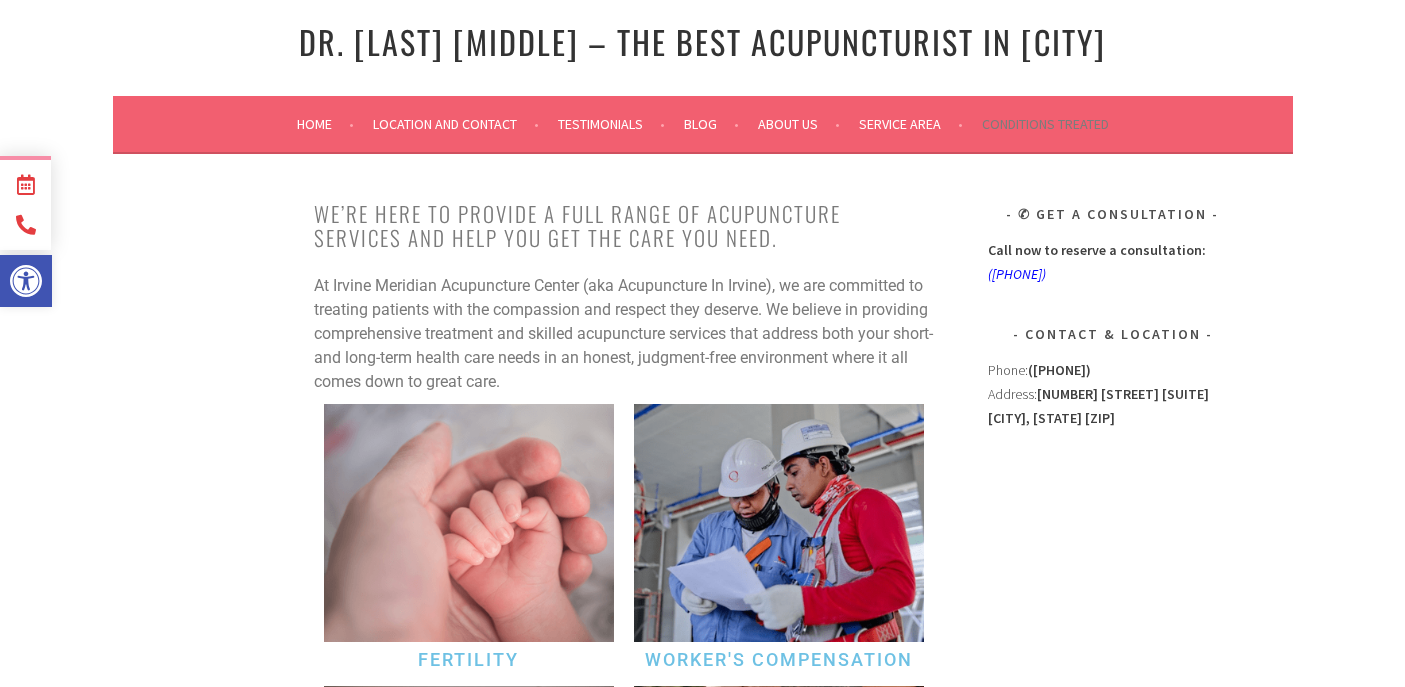 scroll, scrollTop: 0, scrollLeft: 0, axis: both 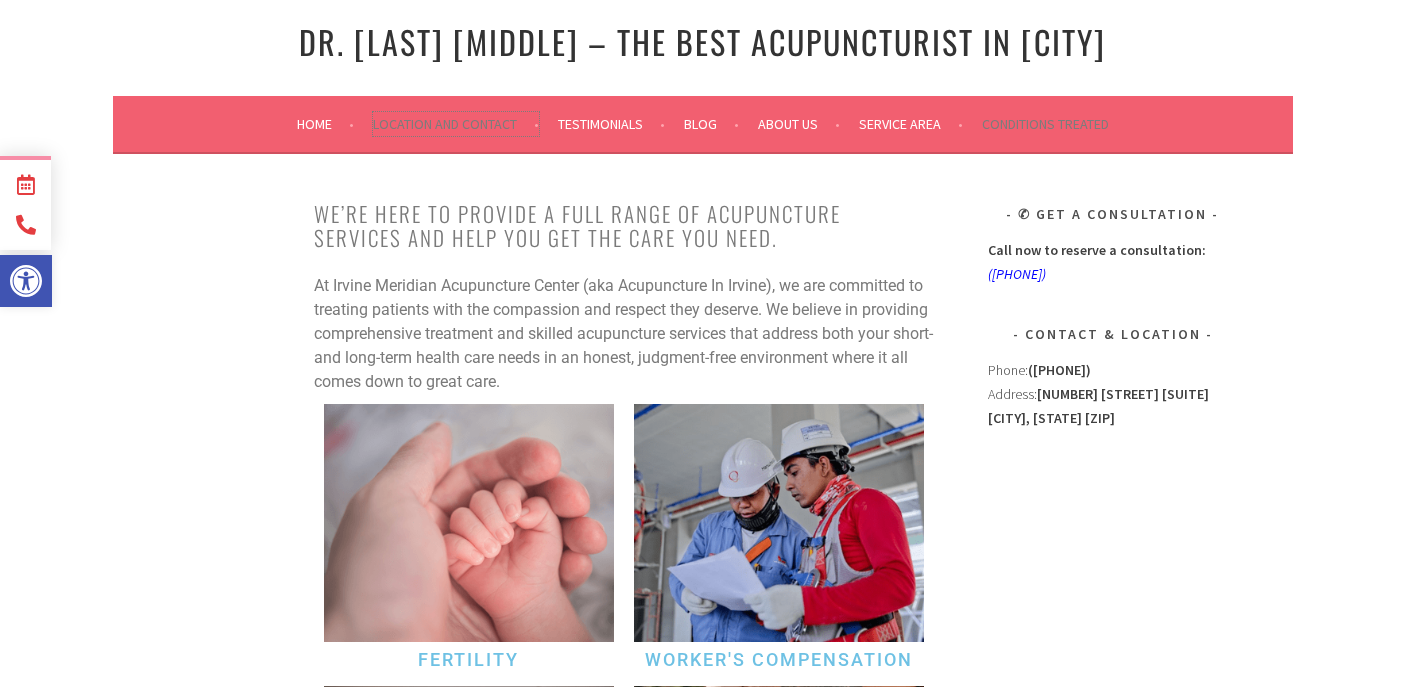 click on "Location and Contact" at bounding box center (456, 124) 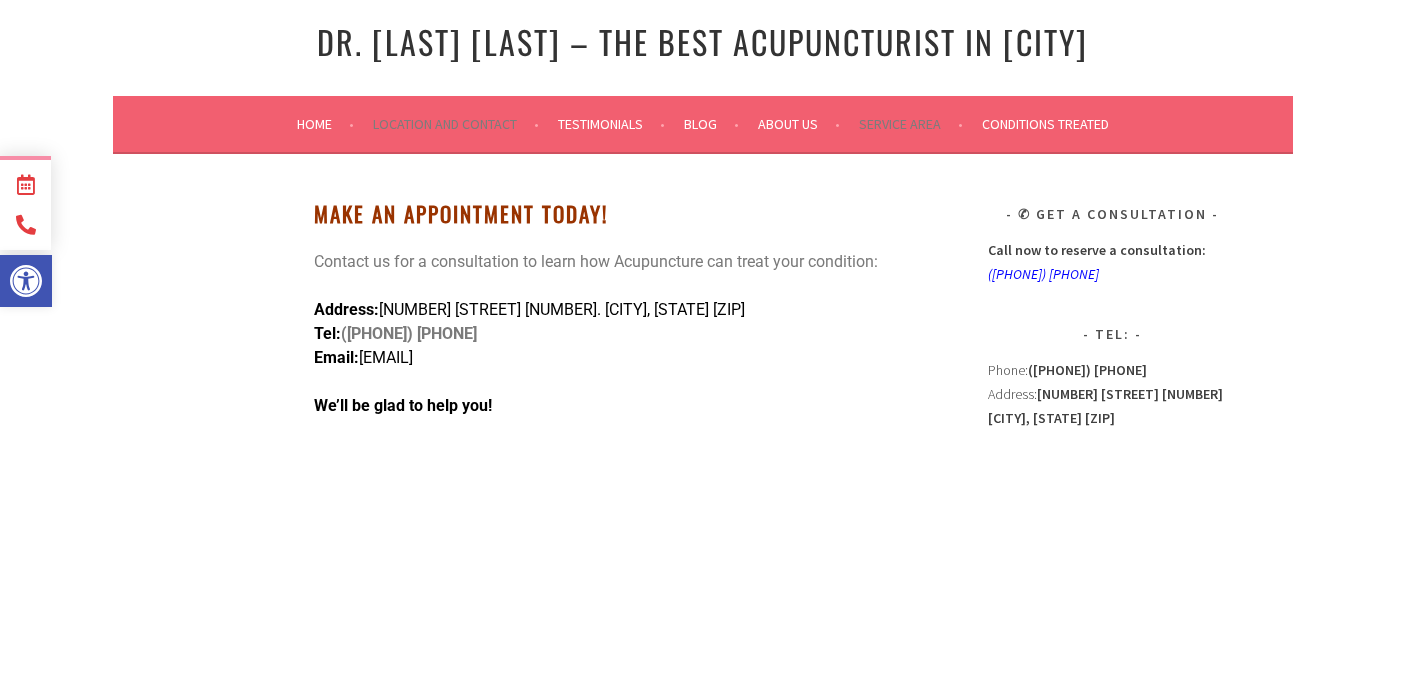 scroll, scrollTop: 0, scrollLeft: 0, axis: both 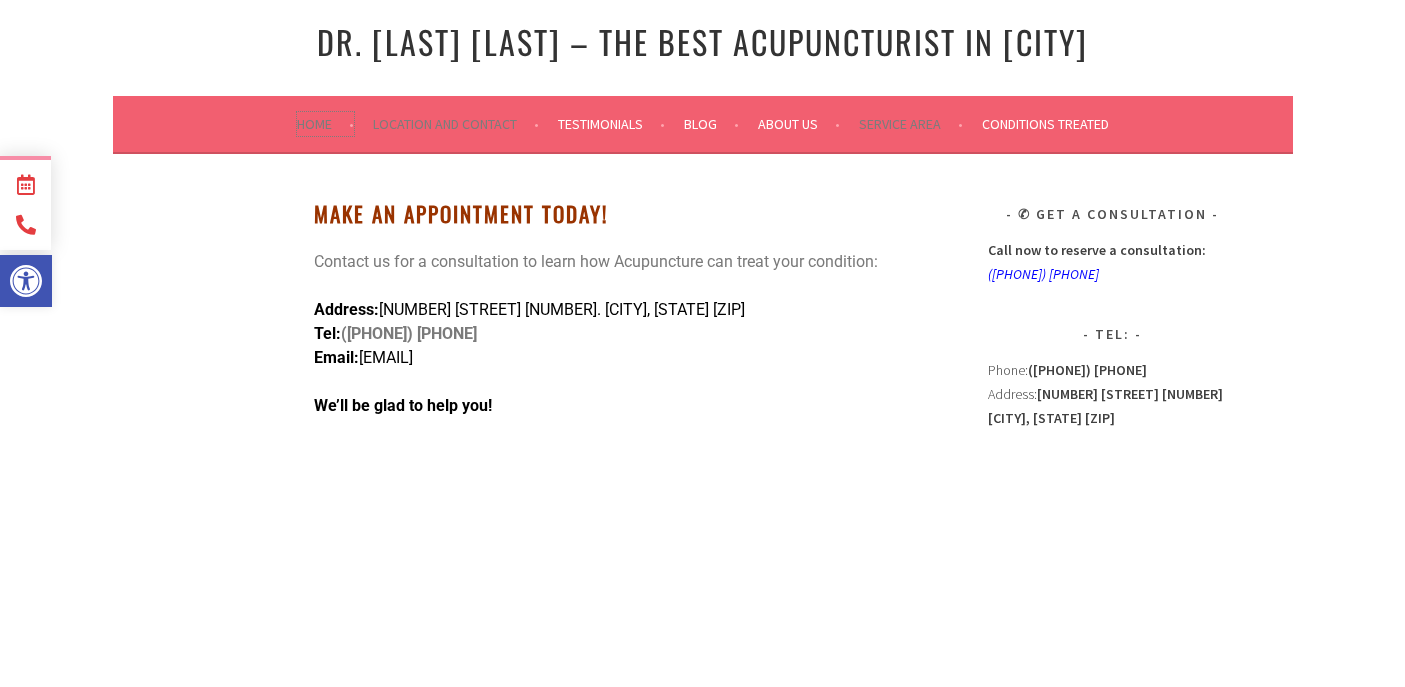 click on "Home" at bounding box center (325, 124) 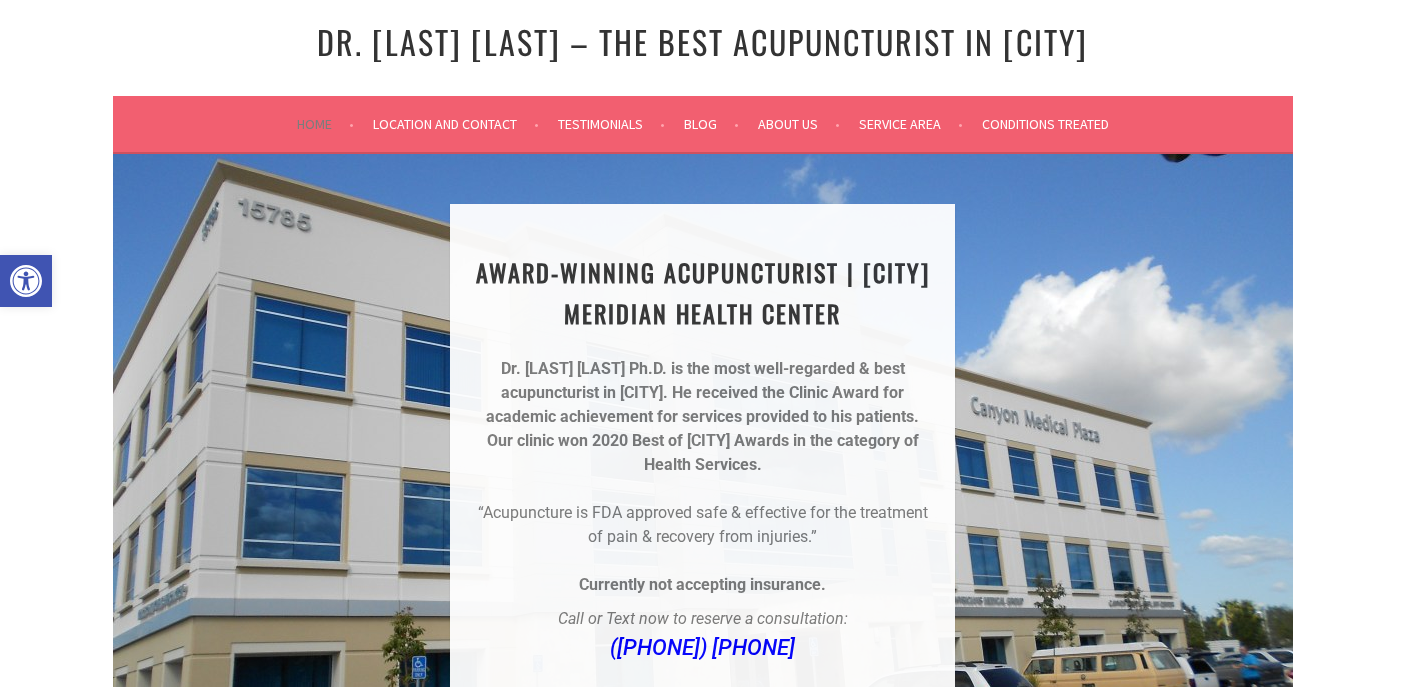 scroll, scrollTop: 0, scrollLeft: 0, axis: both 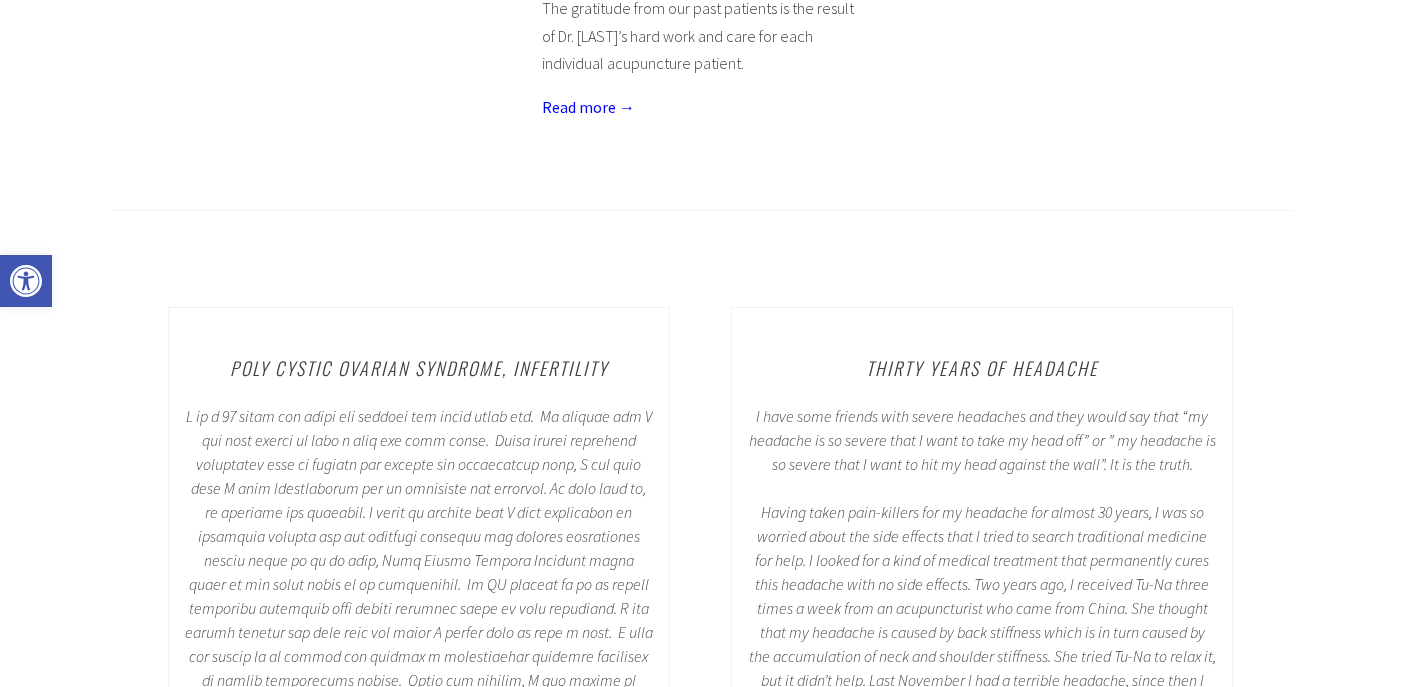 click at bounding box center [419, 584] 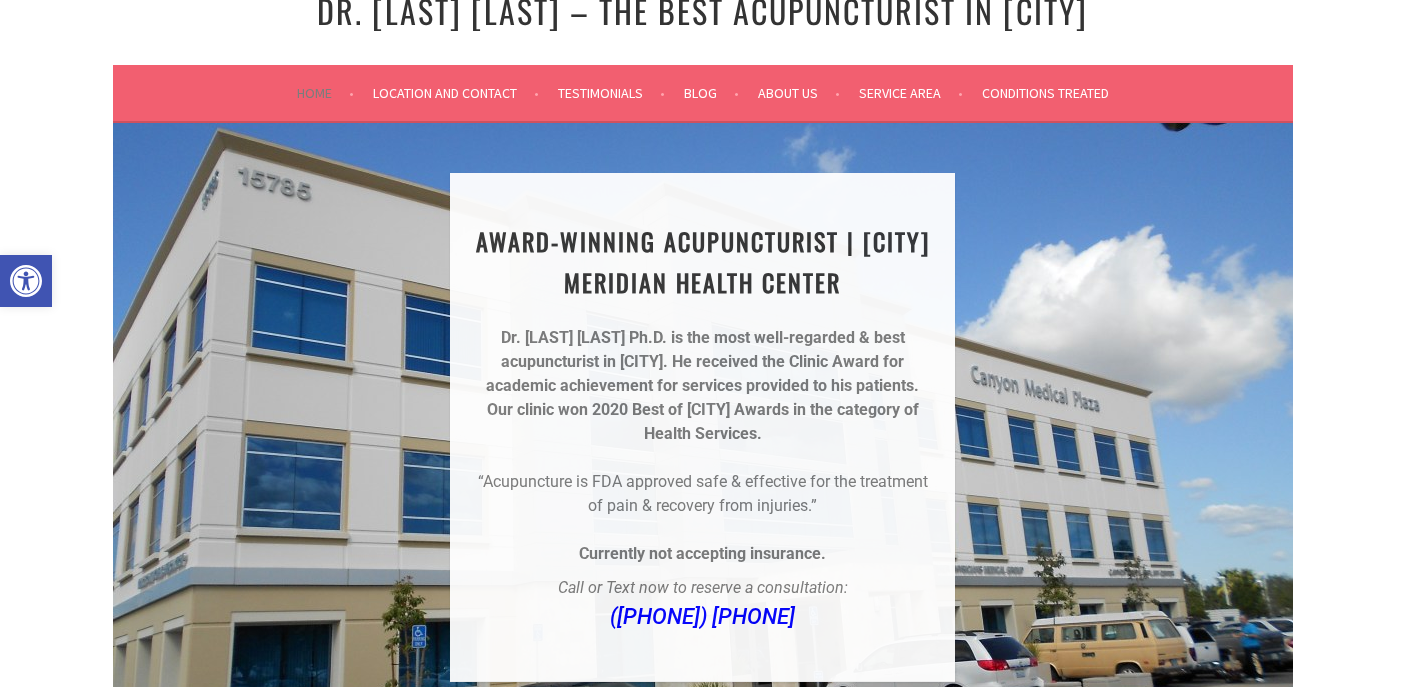 scroll, scrollTop: 0, scrollLeft: 0, axis: both 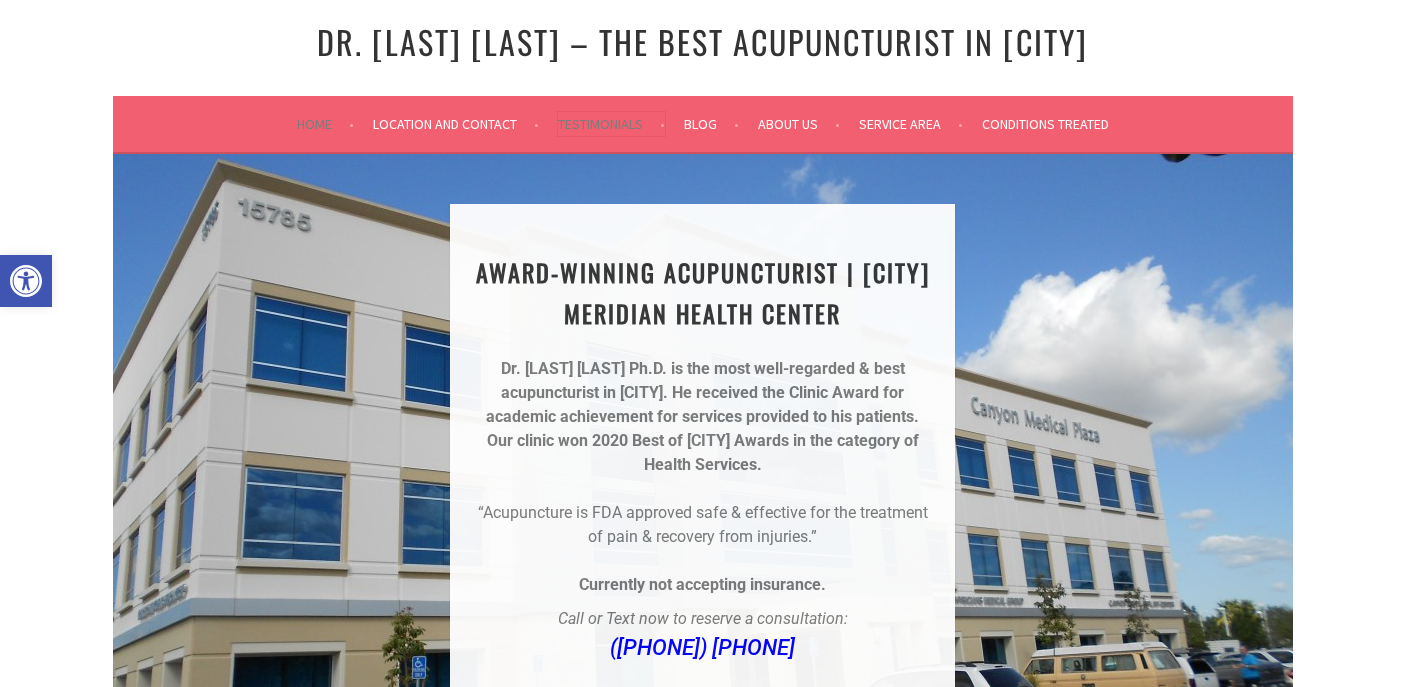 click on "Testimonials" at bounding box center [611, 124] 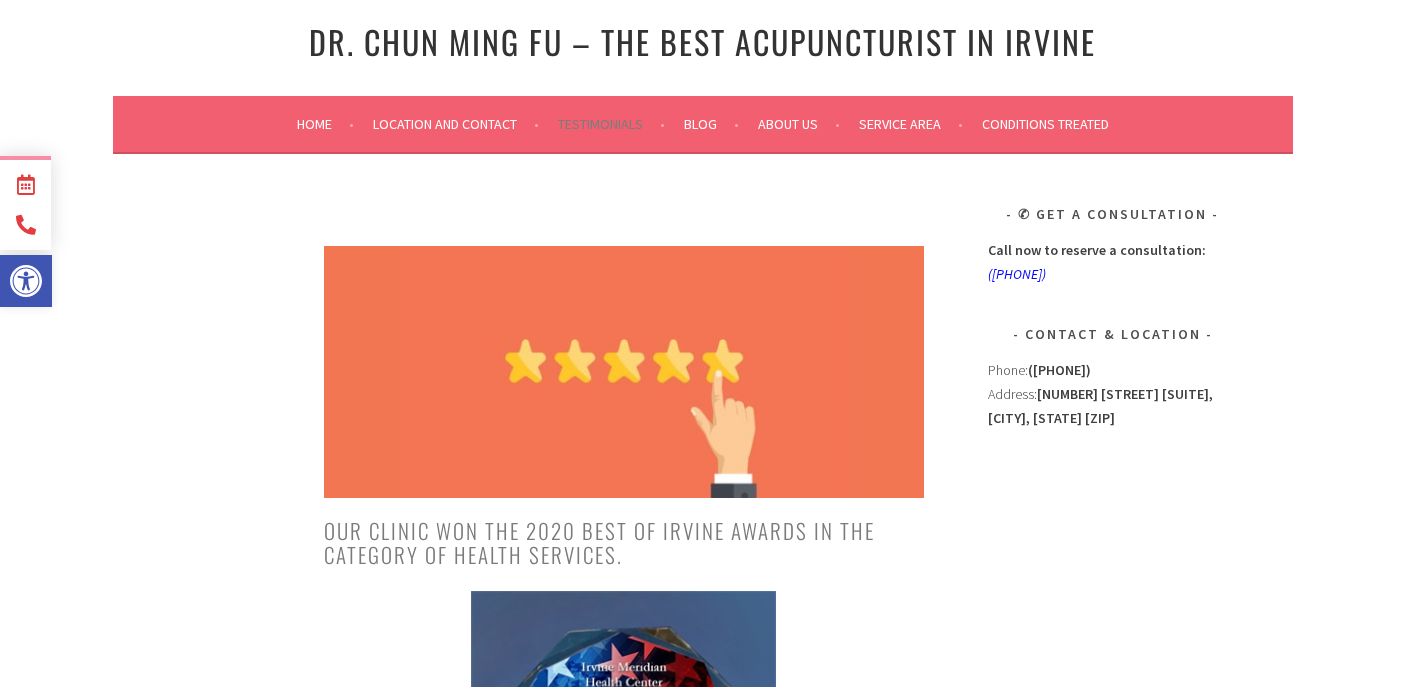 scroll, scrollTop: 0, scrollLeft: 0, axis: both 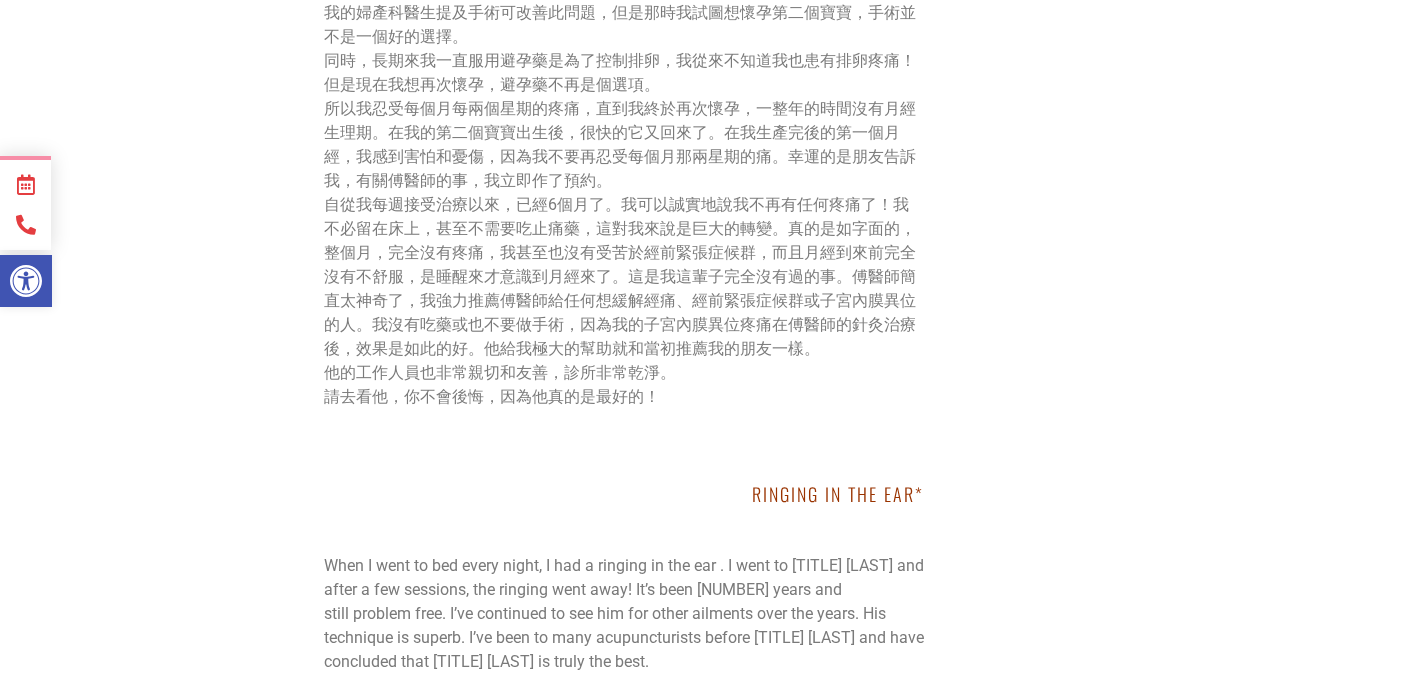click on "I came to Dr. Fu’s clinic through the recommendation of a friend who suffered from endometriosis and was successfully treated by Dr. Fu for the pain caused by it. For many years in my life, my menstrual cycle has also been plagued by terrible pain and weakness. My only option was to take birth control pills to alleviate my suffering. Unfortunately, like many other medications, they always have side effects. Moreover, I did not want to continue using synthetic hormones for the rest of my life, and they did not help me much. Recalling that after the birth of my first daughter, my menstrual cycle returned to normal, and I suffered from menstrual pain again. Worse, basically every month I had to endure two weeks of pain, from ovulation to my menstrual period. The severe pain during ovulation, abdominal bloating to the point of extreme discomfort, and cramping pain caused me extreme suffering. My OB/GYN doctor mentioned that surgery could improve this problem, but at that time I was trying to get pregnant with my second baby, and surgery was not a good option. His staff is also very kind and friendly, and the clinic is very clean." at bounding box center [624, 61] 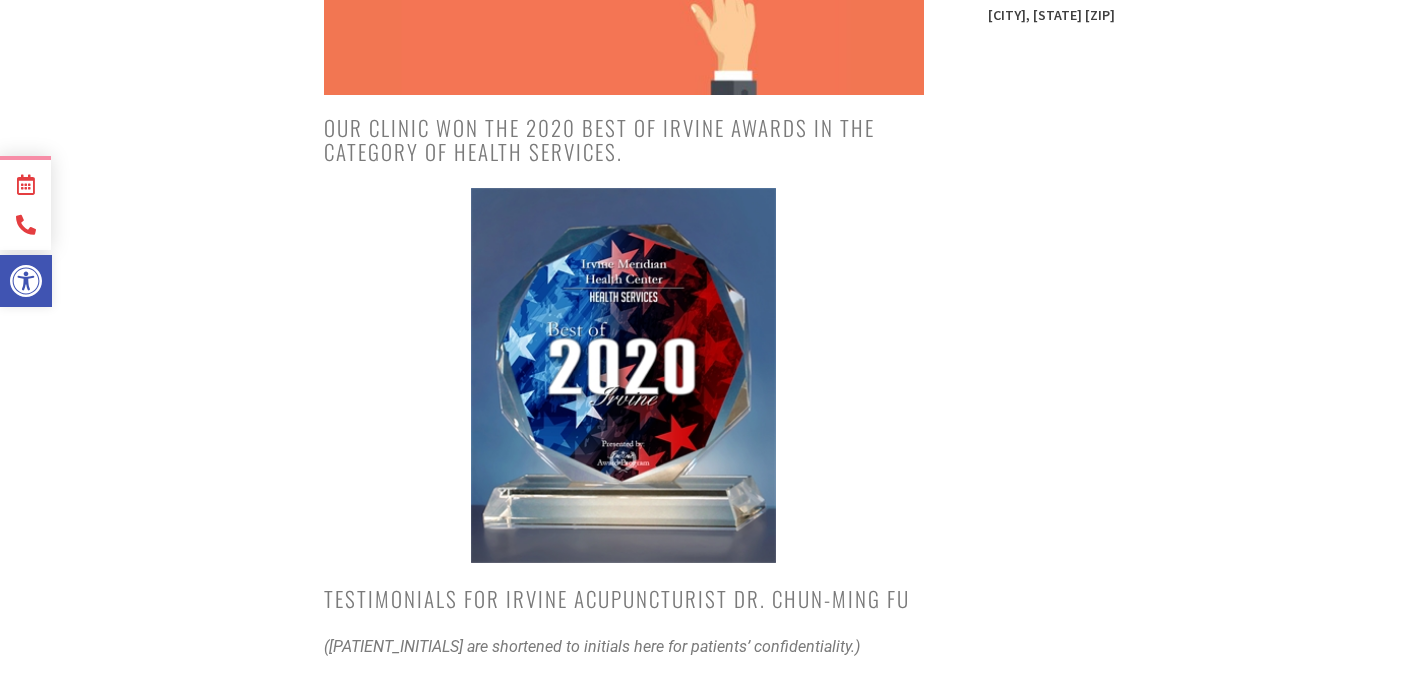 scroll, scrollTop: 0, scrollLeft: 0, axis: both 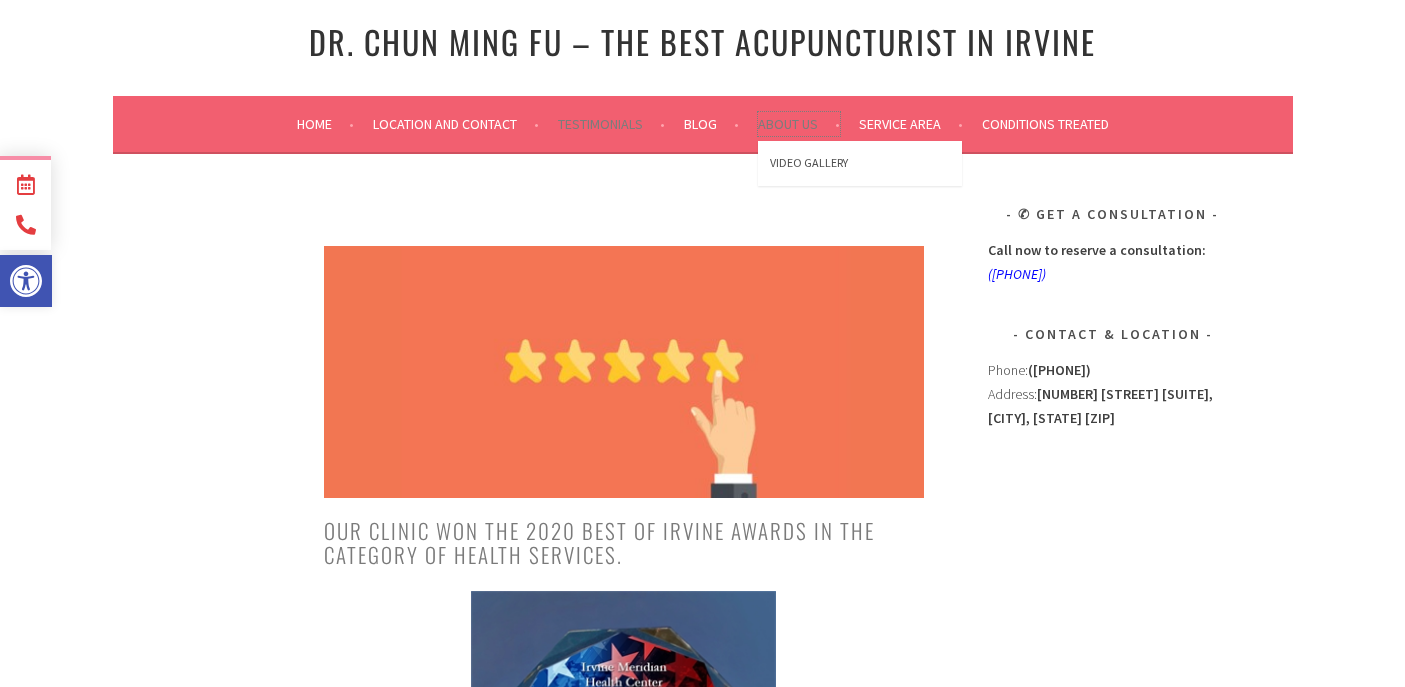 click on "About Us" at bounding box center (799, 124) 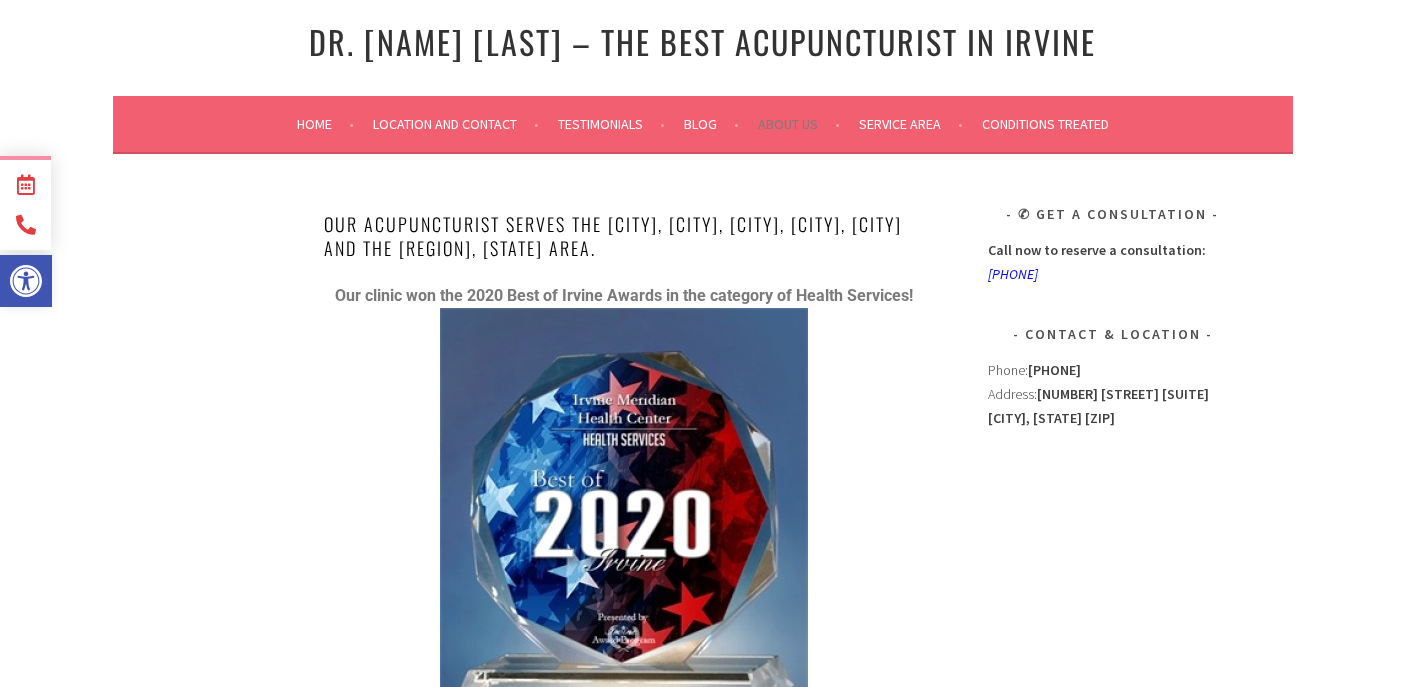 scroll, scrollTop: 0, scrollLeft: 0, axis: both 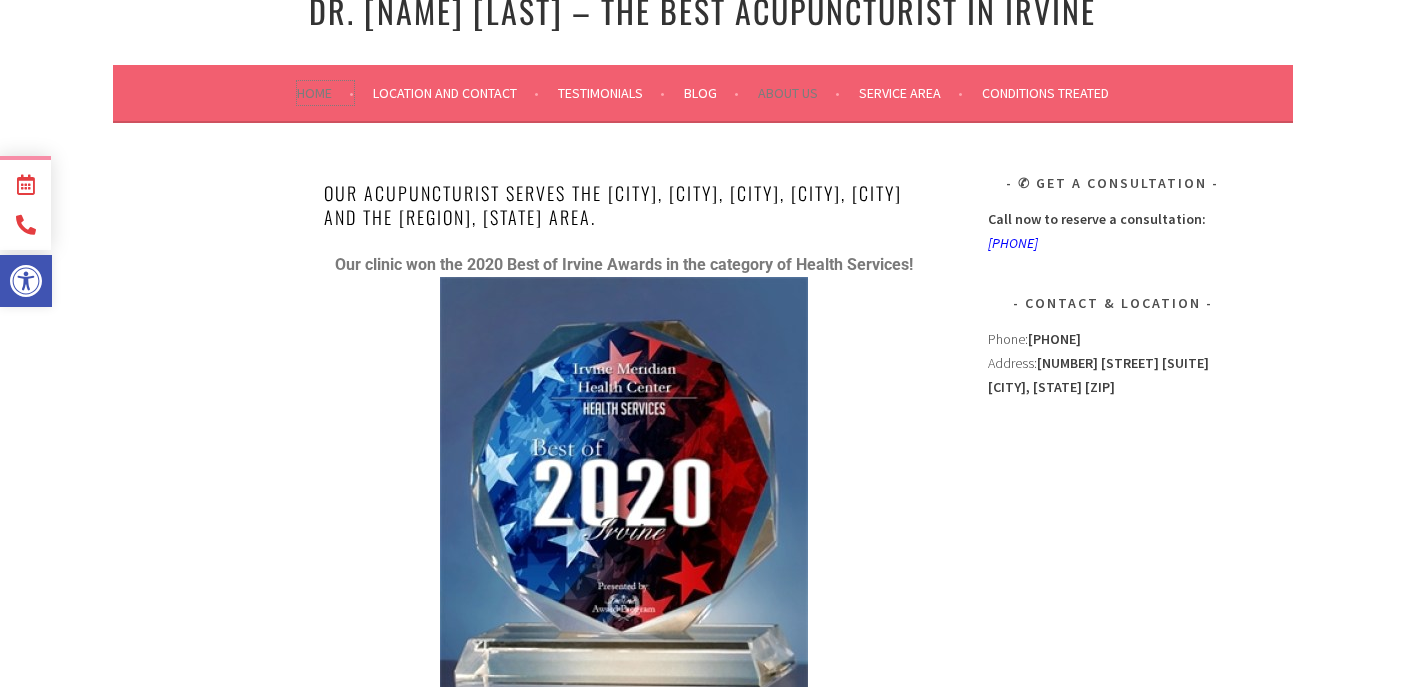 click on "Home" at bounding box center [325, 93] 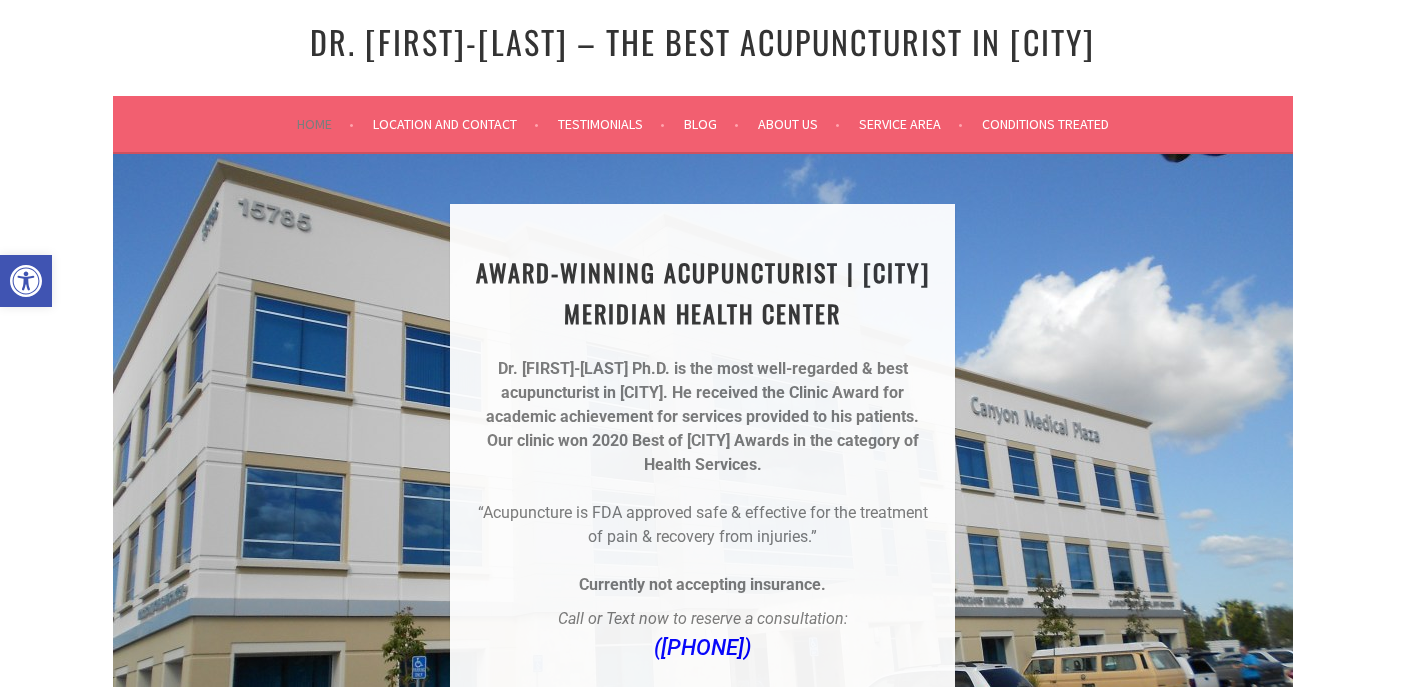 scroll, scrollTop: 0, scrollLeft: 0, axis: both 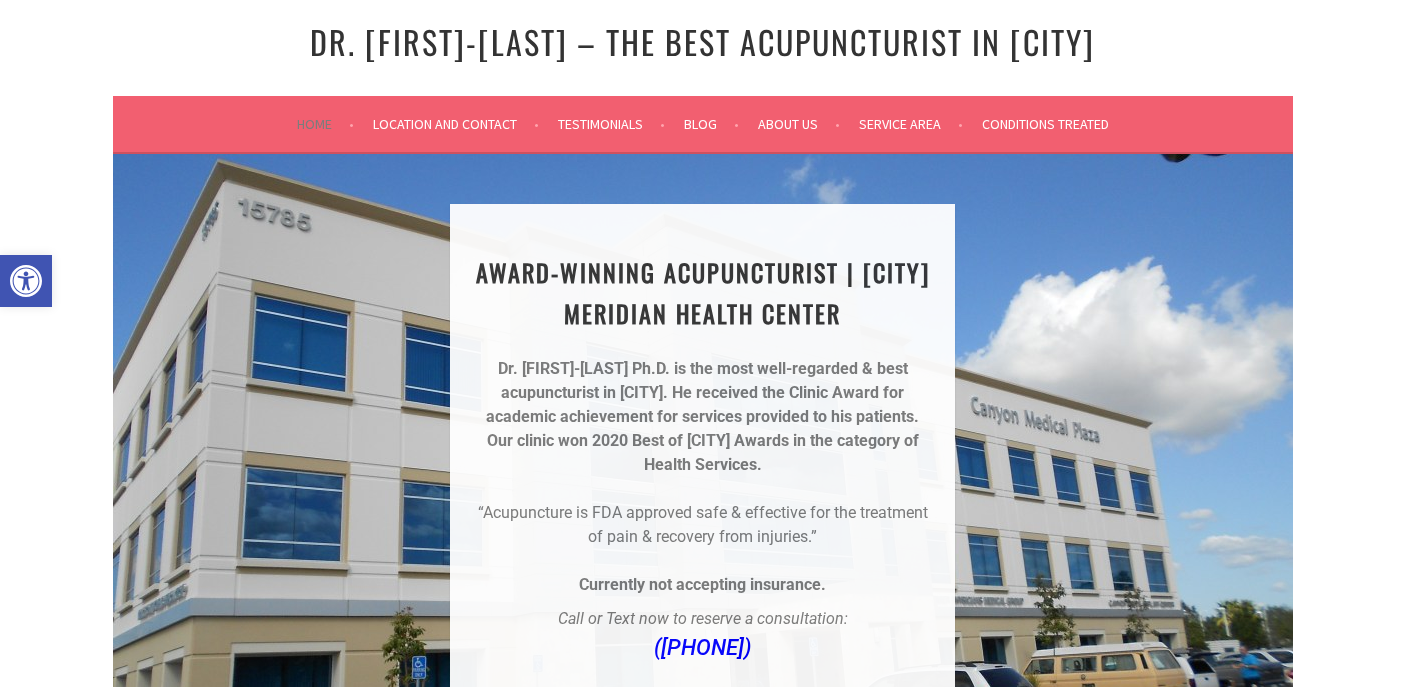 click on "Dr. [LAST] [LAST] – The Best Acupuncturist In [CITY]" at bounding box center (703, 48) 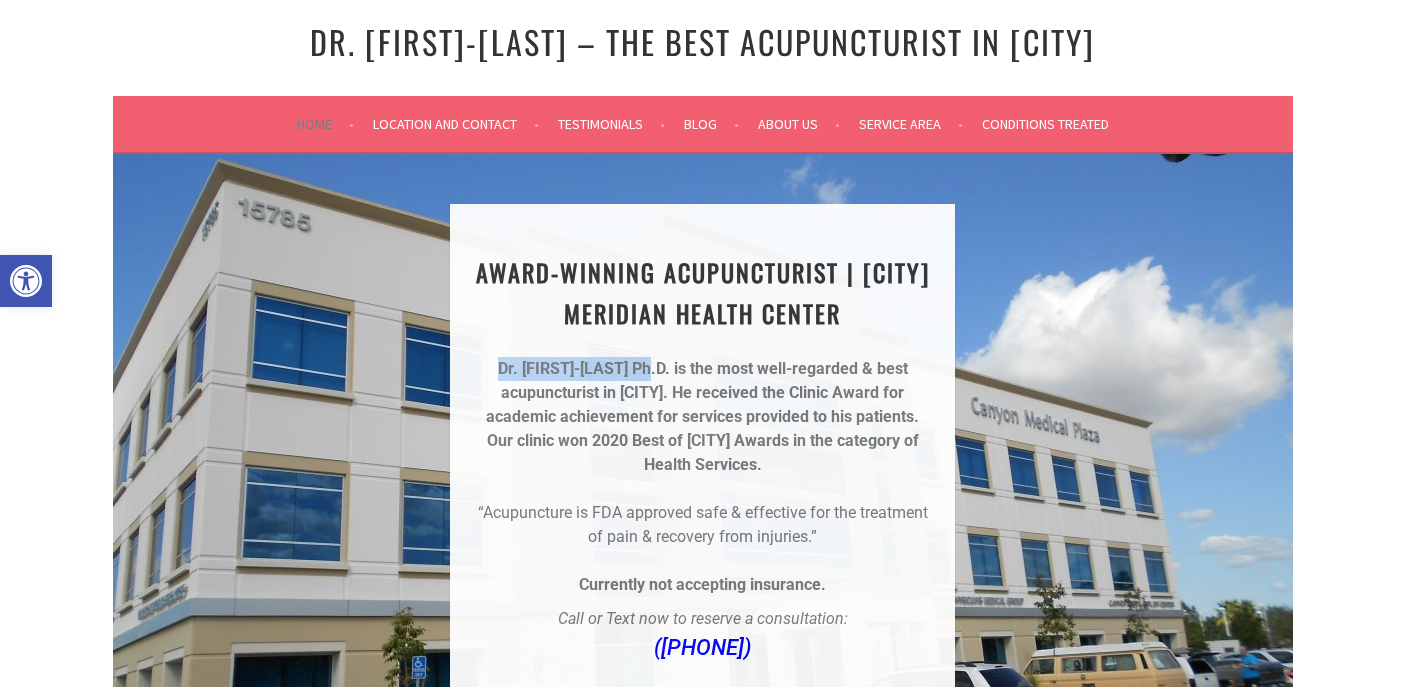 drag, startPoint x: 664, startPoint y: 369, endPoint x: 499, endPoint y: 371, distance: 165.01212 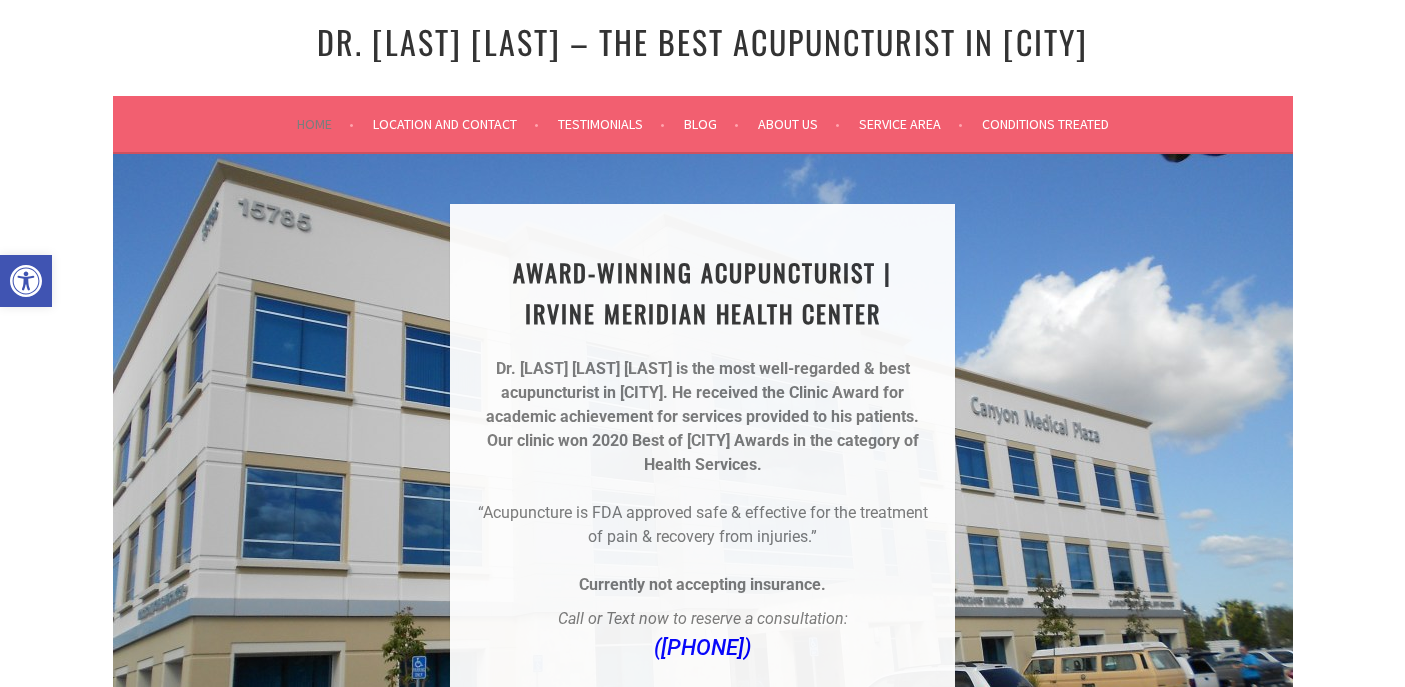 scroll, scrollTop: 0, scrollLeft: 0, axis: both 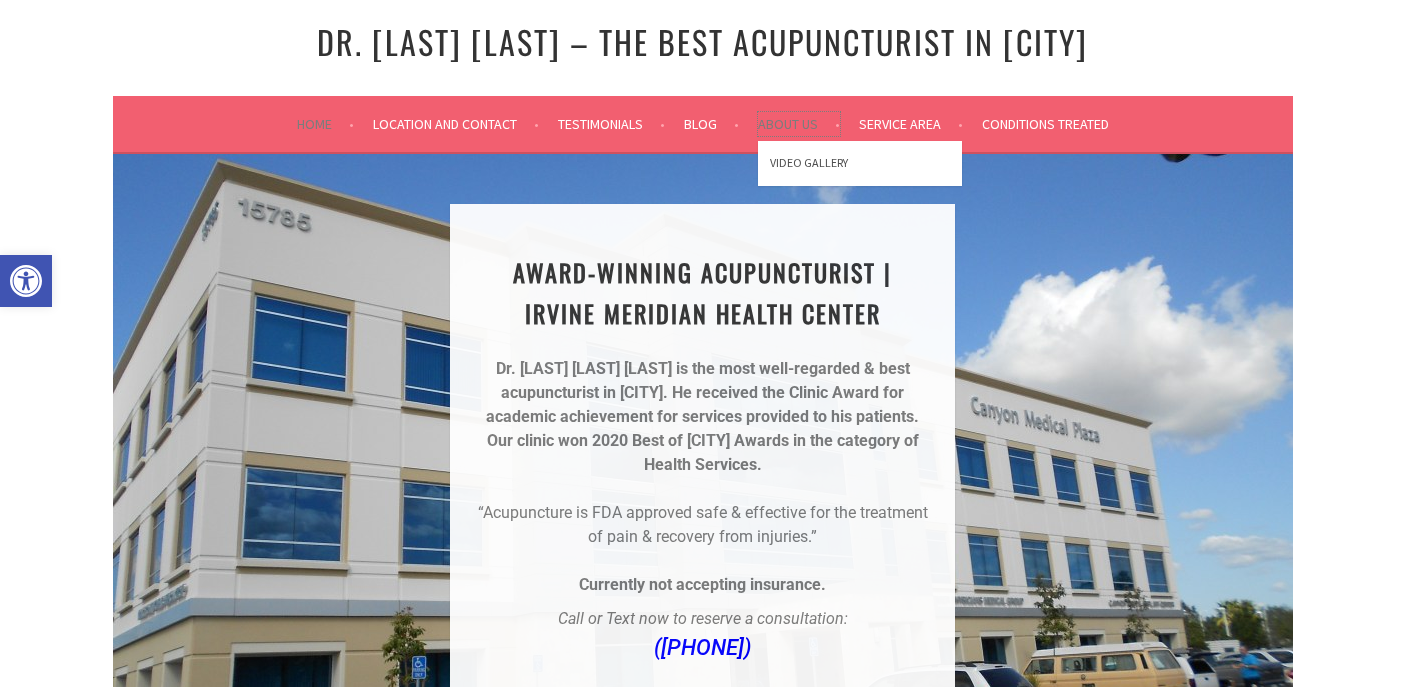 click on "About Us" at bounding box center (799, 124) 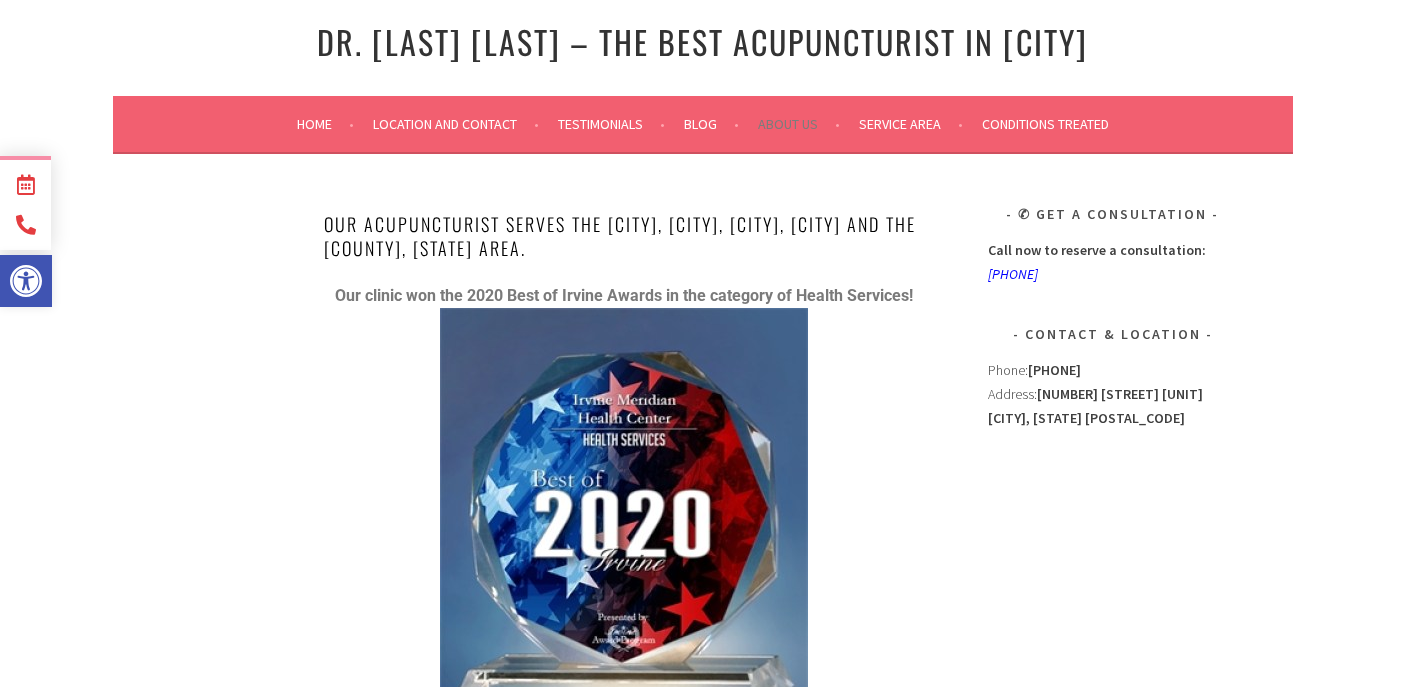 scroll, scrollTop: 0, scrollLeft: 0, axis: both 